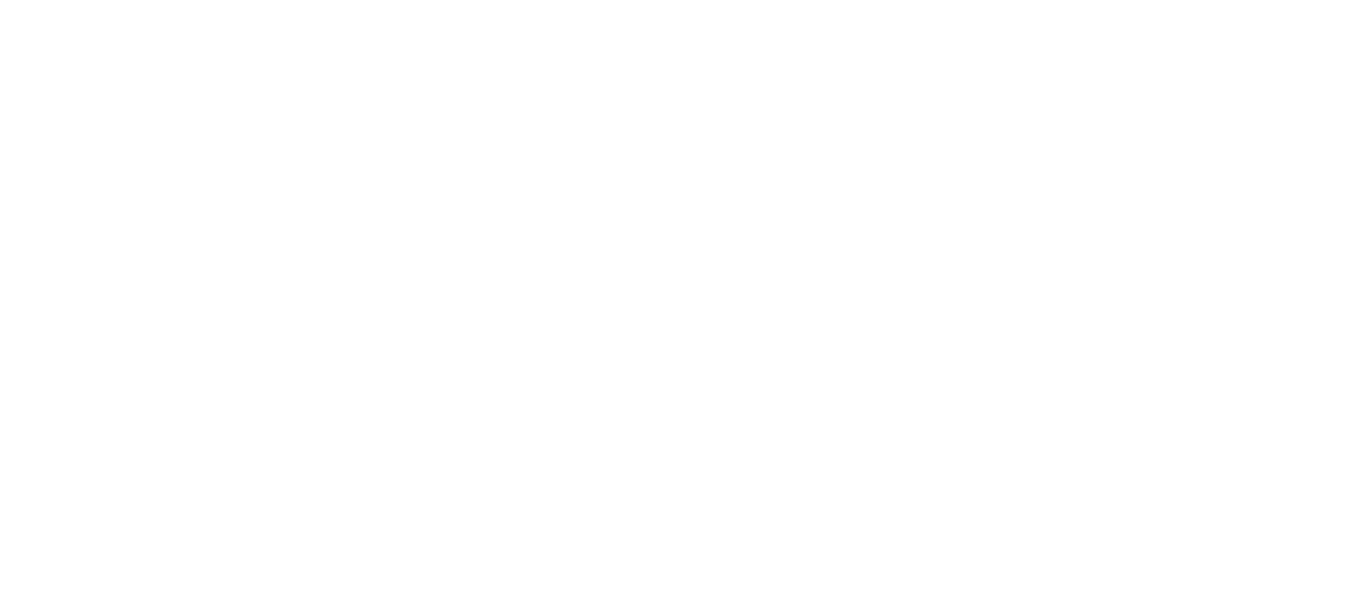 scroll, scrollTop: 0, scrollLeft: 0, axis: both 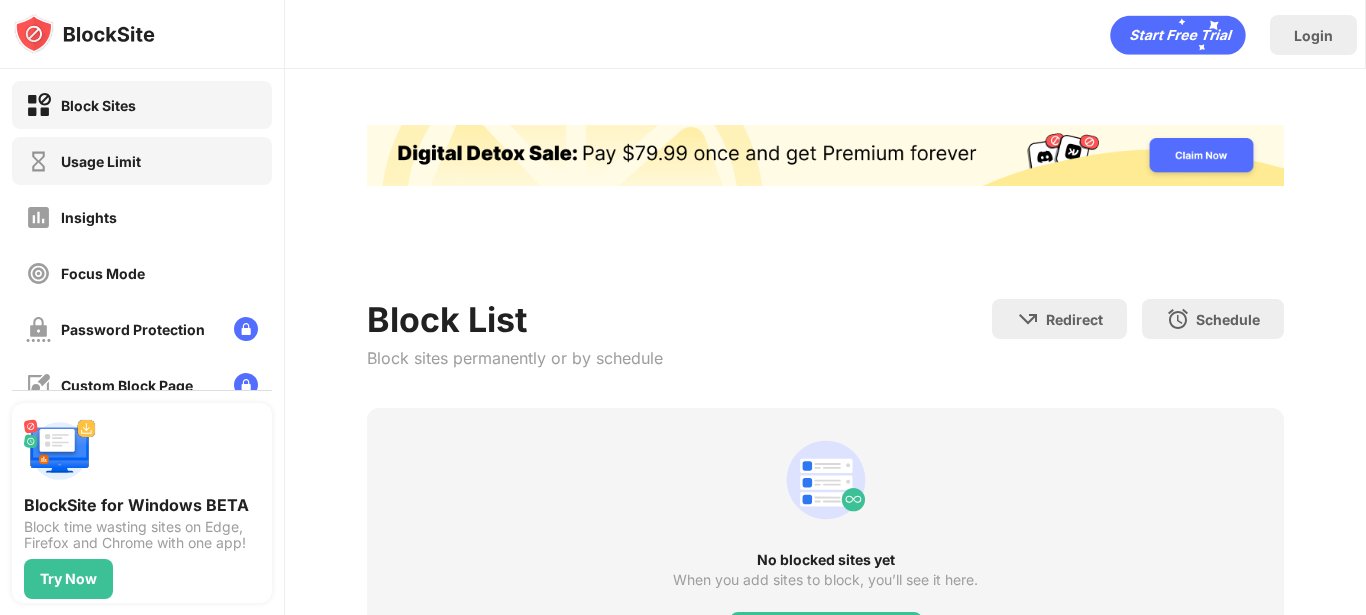 click on "Usage Limit" at bounding box center [83, 161] 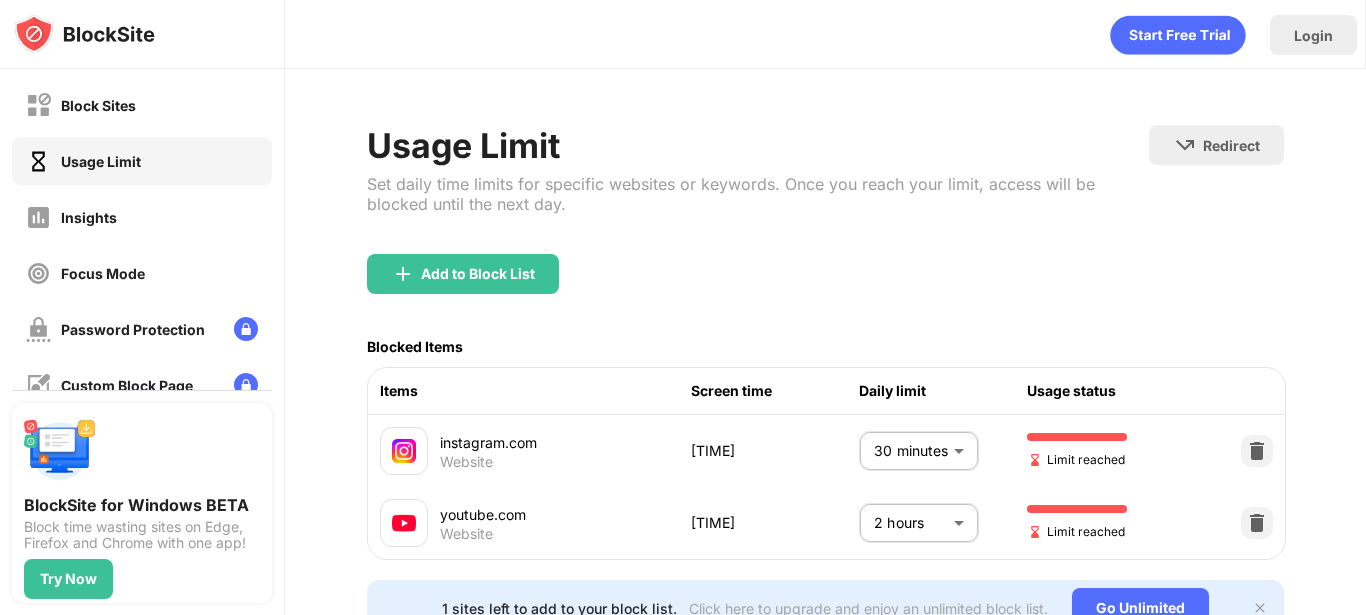 click on "30 minutes ** ​" at bounding box center (943, 451) 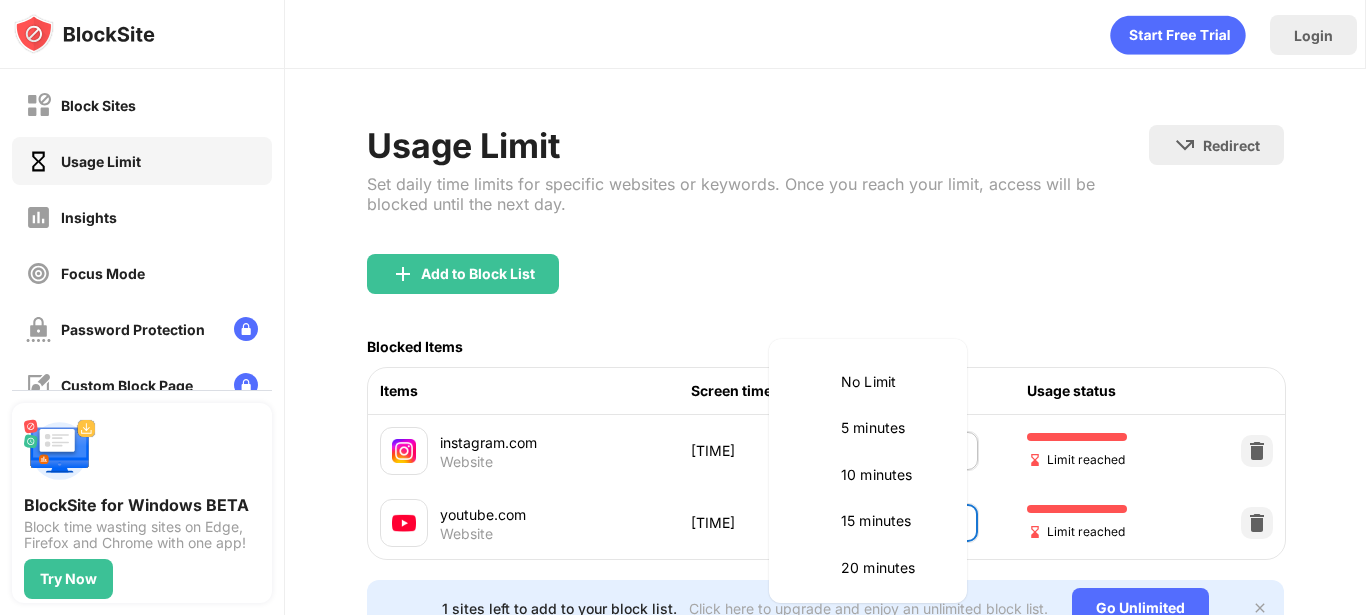scroll, scrollTop: 561, scrollLeft: 0, axis: vertical 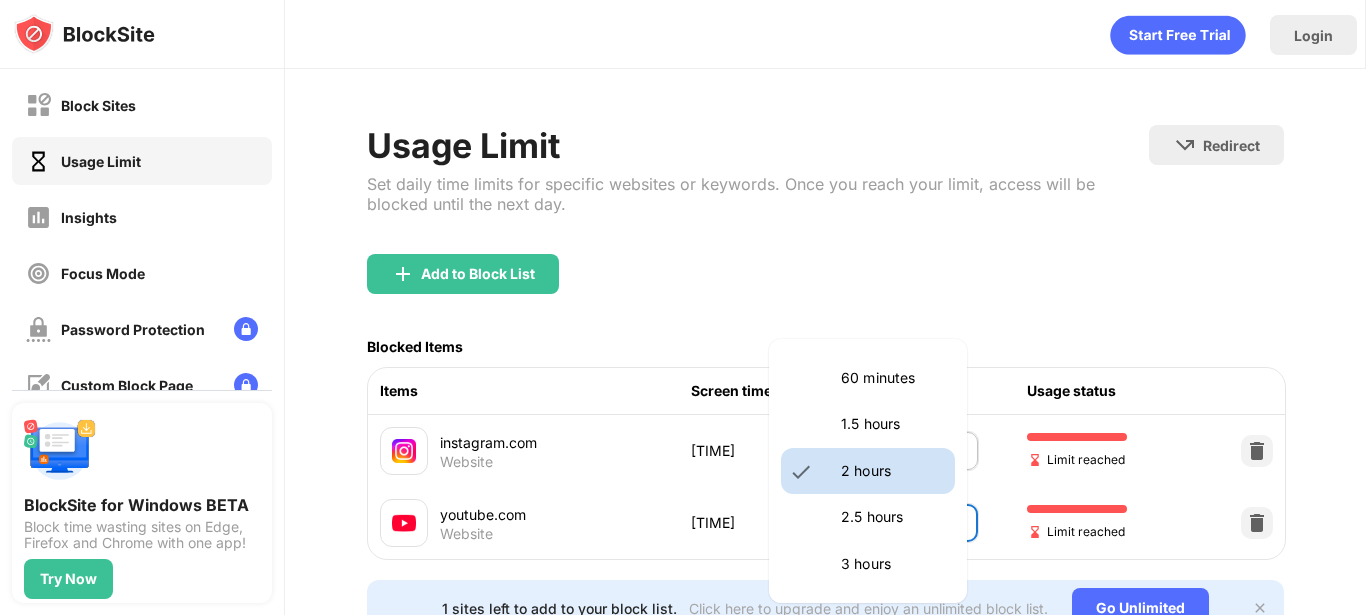 click on "1.5 hours" at bounding box center [868, 424] 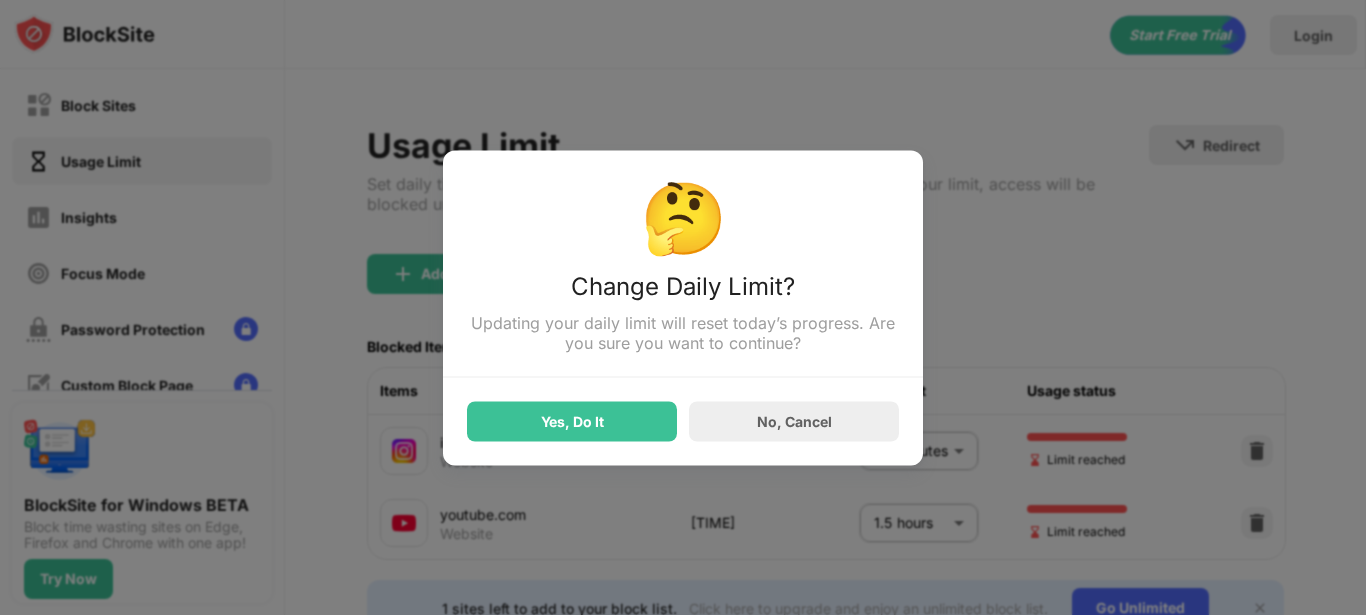 click on "No, Cancel" at bounding box center [794, 421] 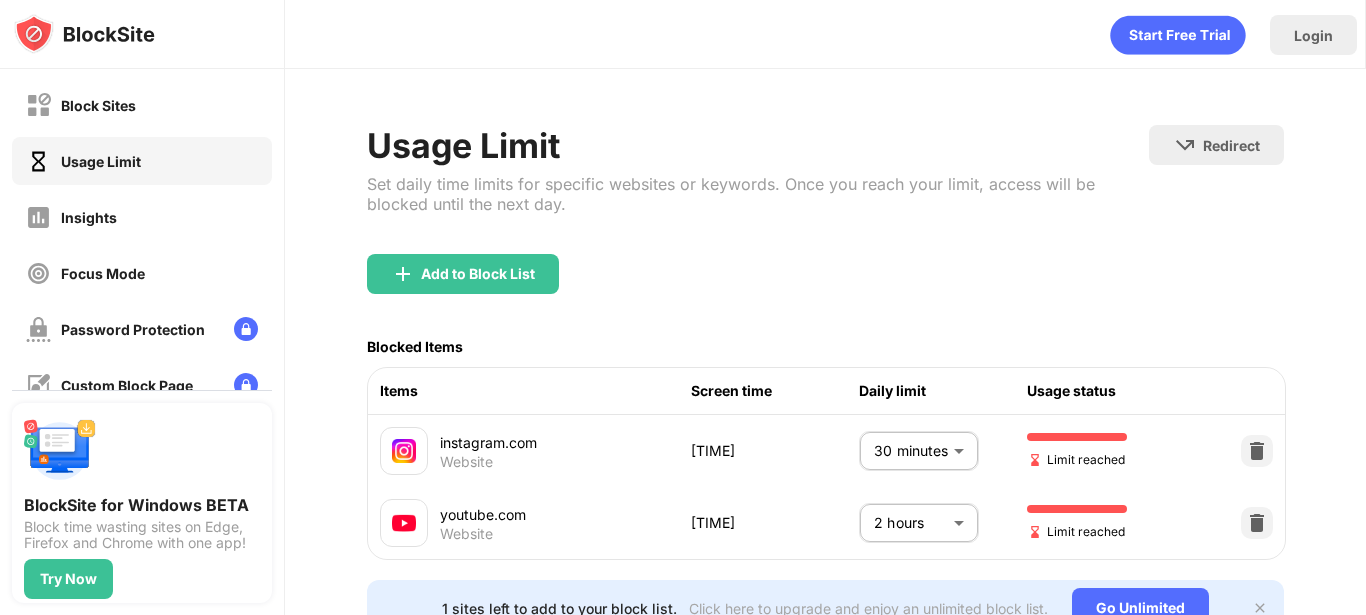 click on "Block Sites Usage Limit Insights Focus Mode Password Protection Custom Block Page Settings About Blocking Sync with other devices Disabled BlockSite for Windows BETA Block time wasting sites on Edge, Firefox and Chrome with one app! Try Now Login Usage Limit Set daily time limits for specific websites or keywords. Once you reach your limit, access will be blocked until the next day. Redirect Choose a site to be redirected to when blocking is active Add to Block List Blocked Items Items Screen time Daily limit Usage status instagram.com Website 30min 30 minutes ** ​ Limit reached youtube.com Website 2h 0min 2 hours *** ​ Limit reached 1 sites left to add to your block list. Click here to upgrade and enjoy an unlimited block list. Go Unlimited" at bounding box center [683, 307] 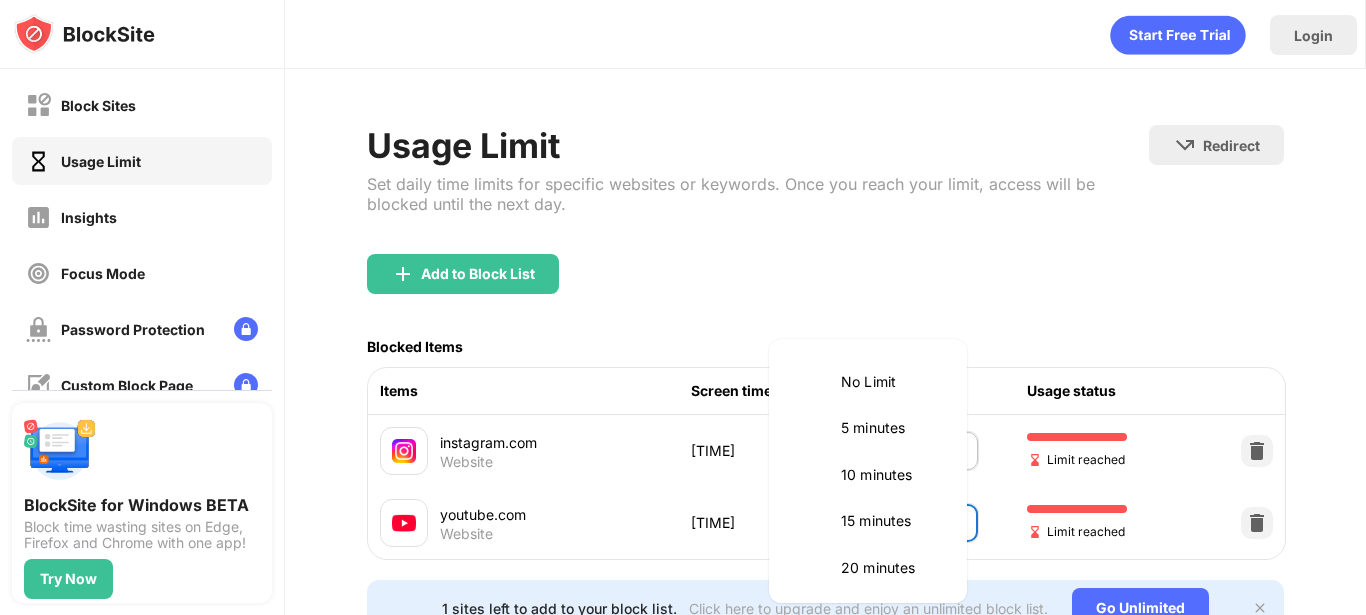 scroll, scrollTop: 561, scrollLeft: 0, axis: vertical 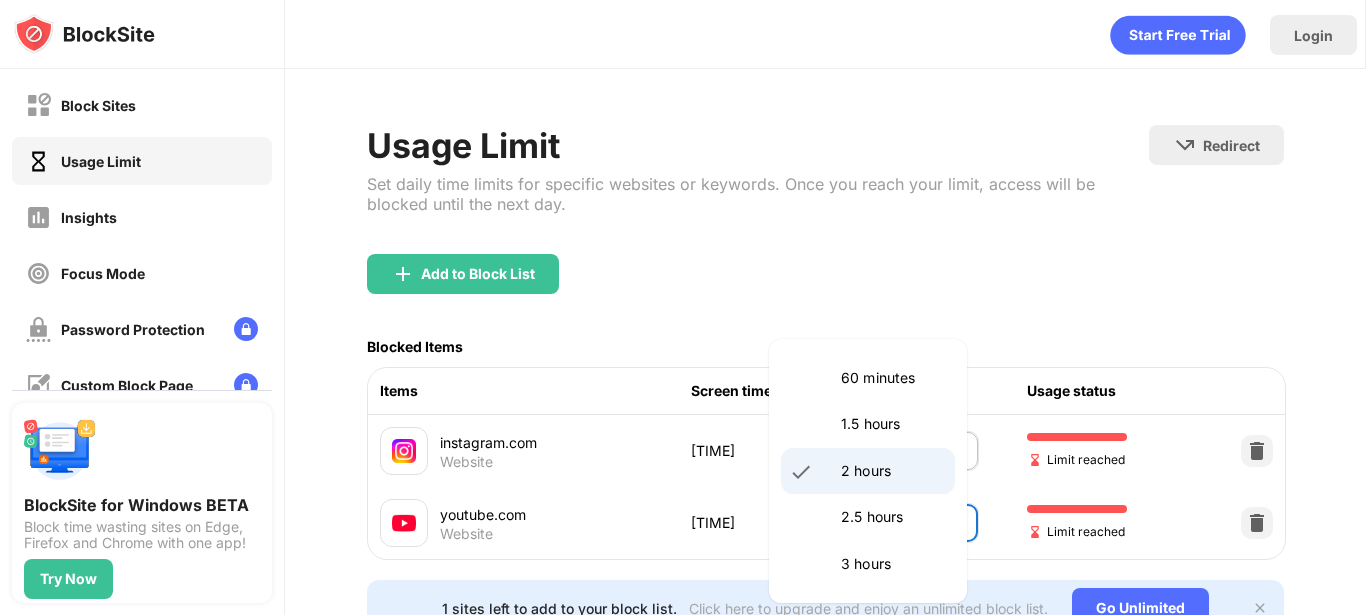 click on "1.5 hours" at bounding box center [868, 424] 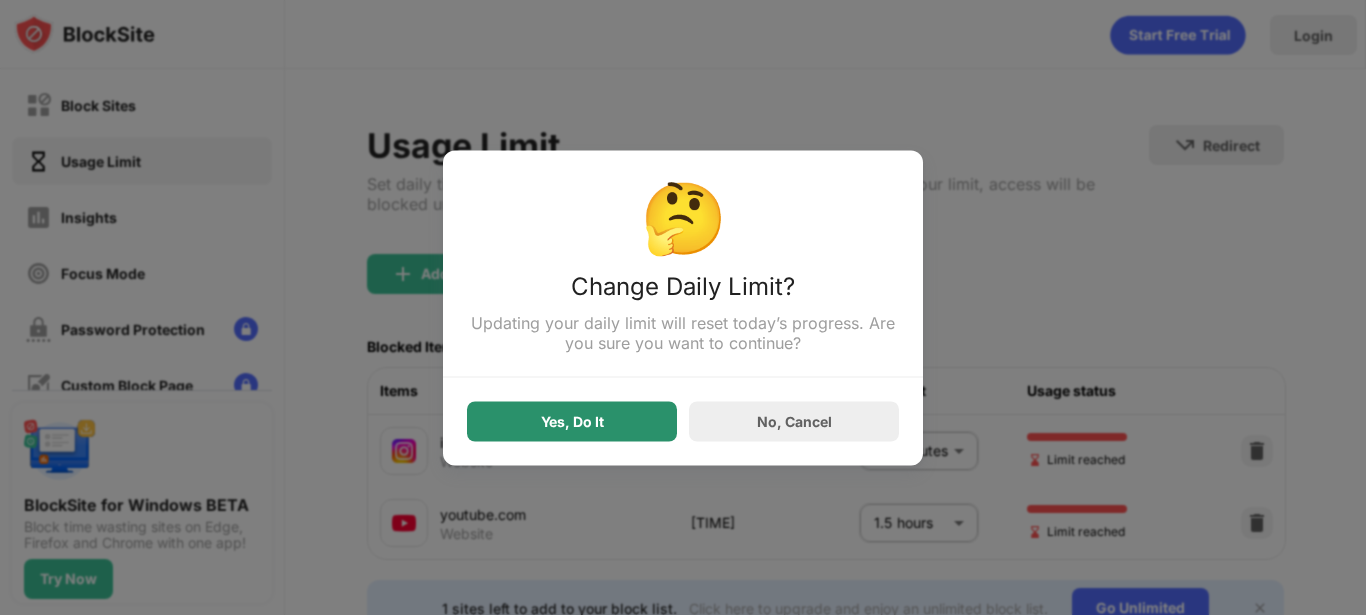 click on "Yes, Do It" at bounding box center [572, 421] 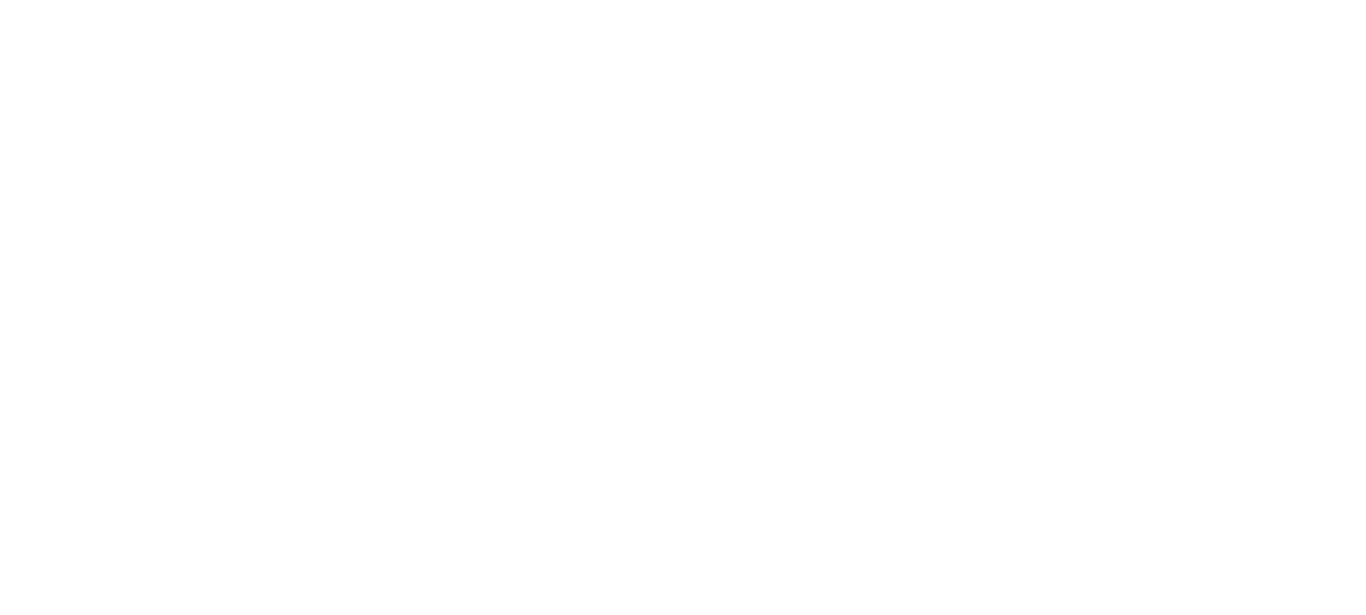 scroll, scrollTop: 0, scrollLeft: 0, axis: both 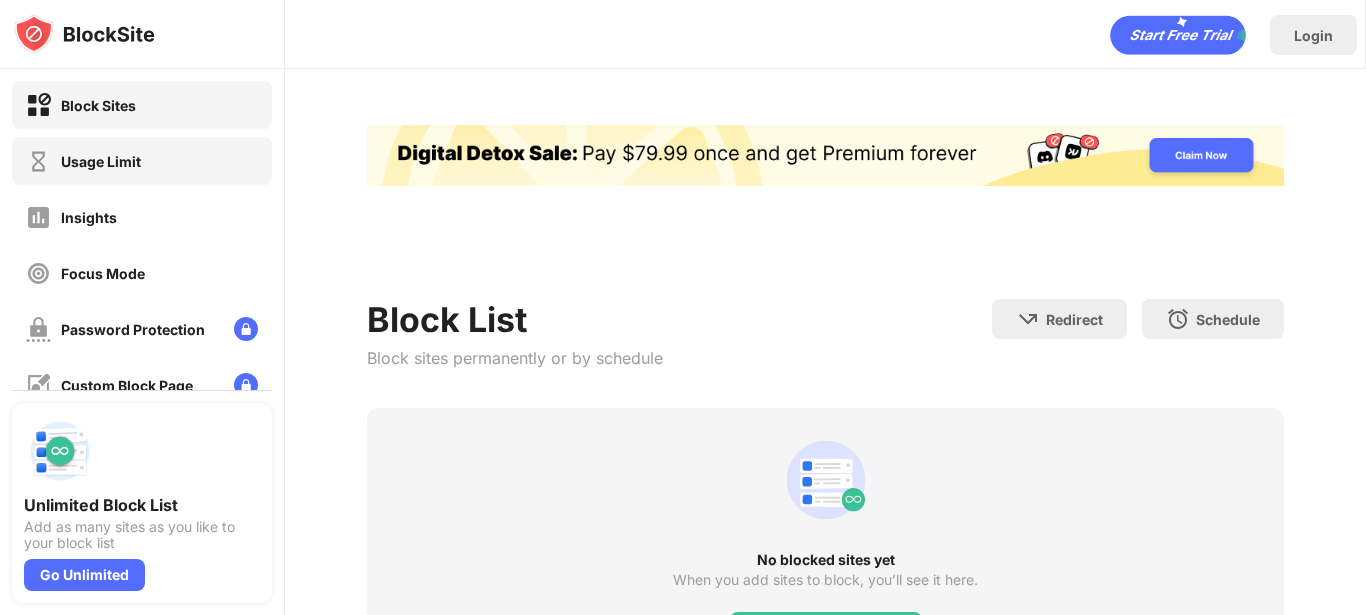 click on "Usage Limit" at bounding box center (83, 161) 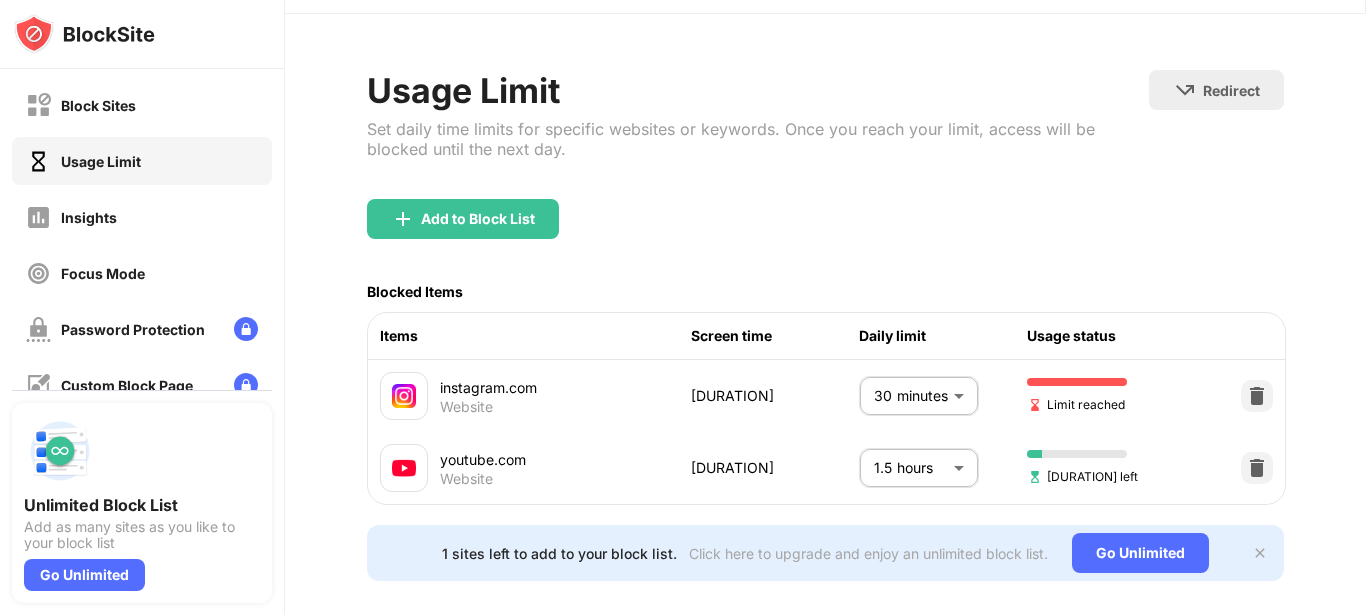 scroll, scrollTop: 100, scrollLeft: 0, axis: vertical 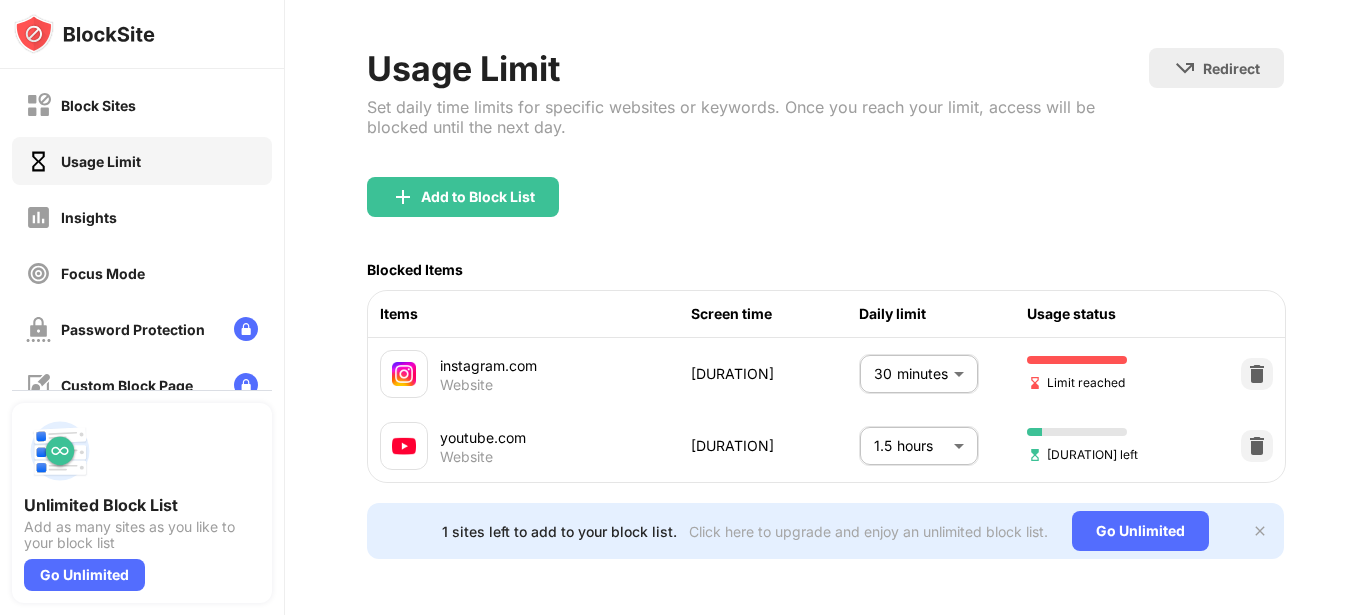click on "Block Sites Usage Limit Insights Focus Mode Password Protection Custom Block Page Settings About Blocking Sync with other devices Disabled Unlimited Block List Add as many sites as you like to your block list Go Unlimited Login Usage Limit Set daily time limits for specific websites or keywords. Once you reach your limit, access will be blocked until the next day. Redirect Choose a site to be redirected to when blocking is active Add to Block List Blocked Items Items Screen time Daily limit Usage status instagram.com Website [DURATION] [DURATION] ** ​ Limit reached youtube.com Website [DURATION] [DURATION] ** ​ [DURATION] left 1 sites left to add to your block list. Click here to upgrade and enjoy an unlimited block list. Go Unlimited" at bounding box center (683, 307) 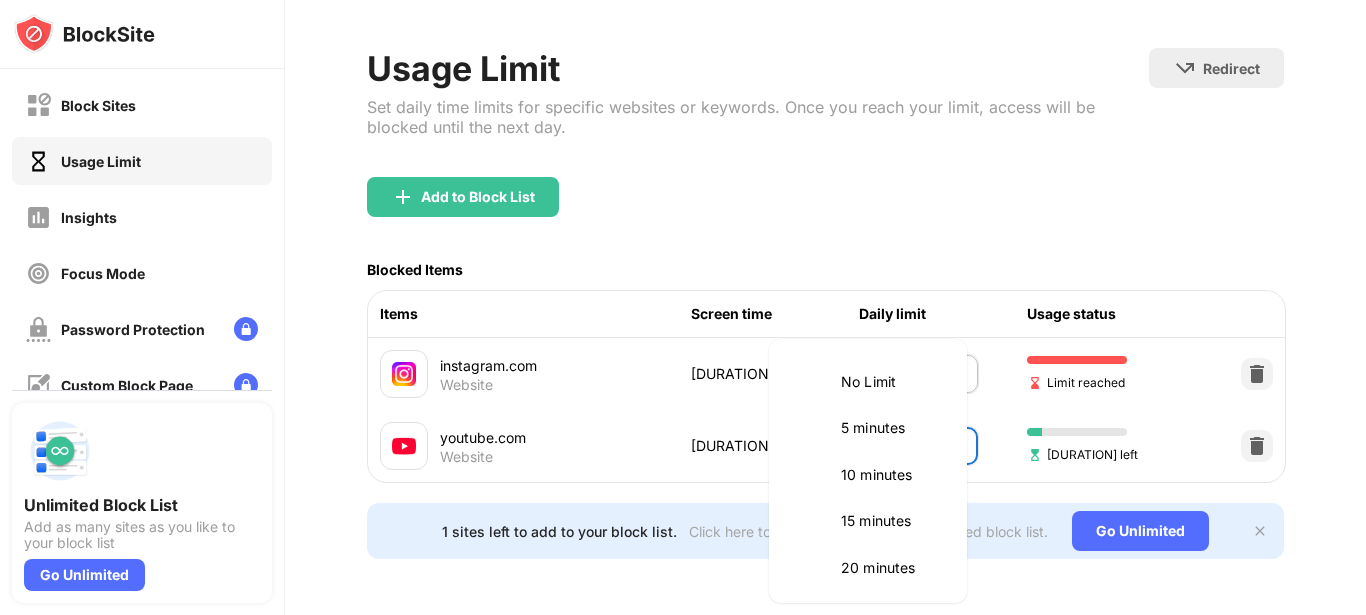 scroll, scrollTop: 514, scrollLeft: 0, axis: vertical 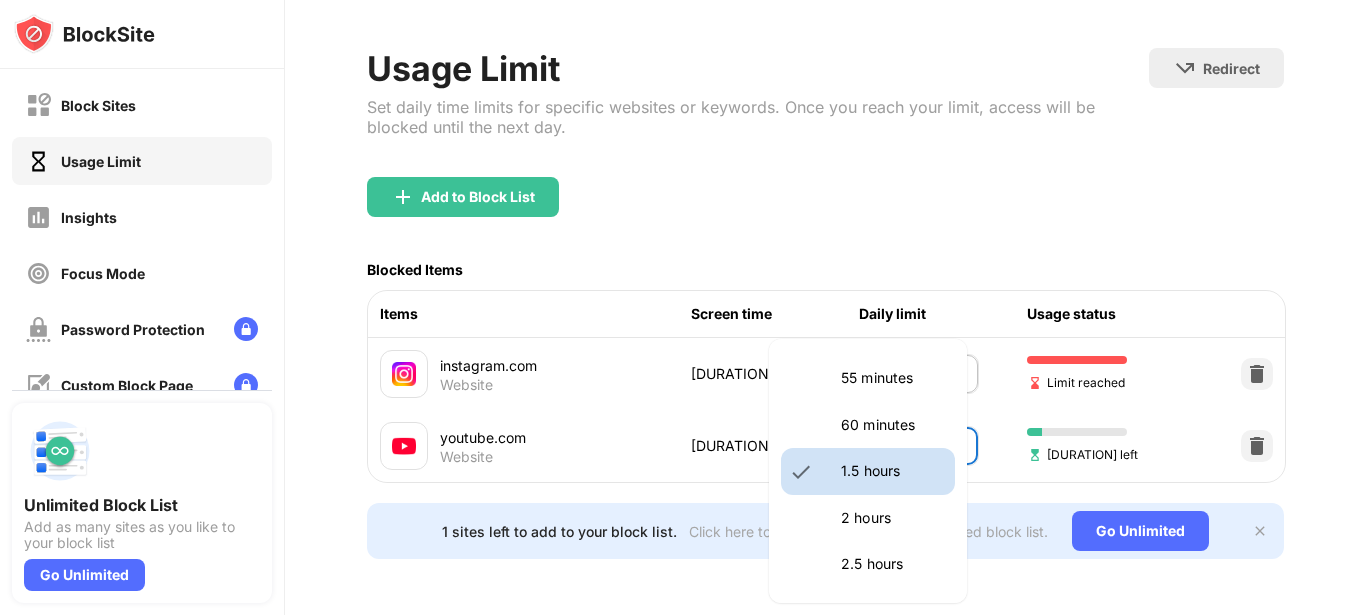 click on "2 hours" at bounding box center (892, 518) 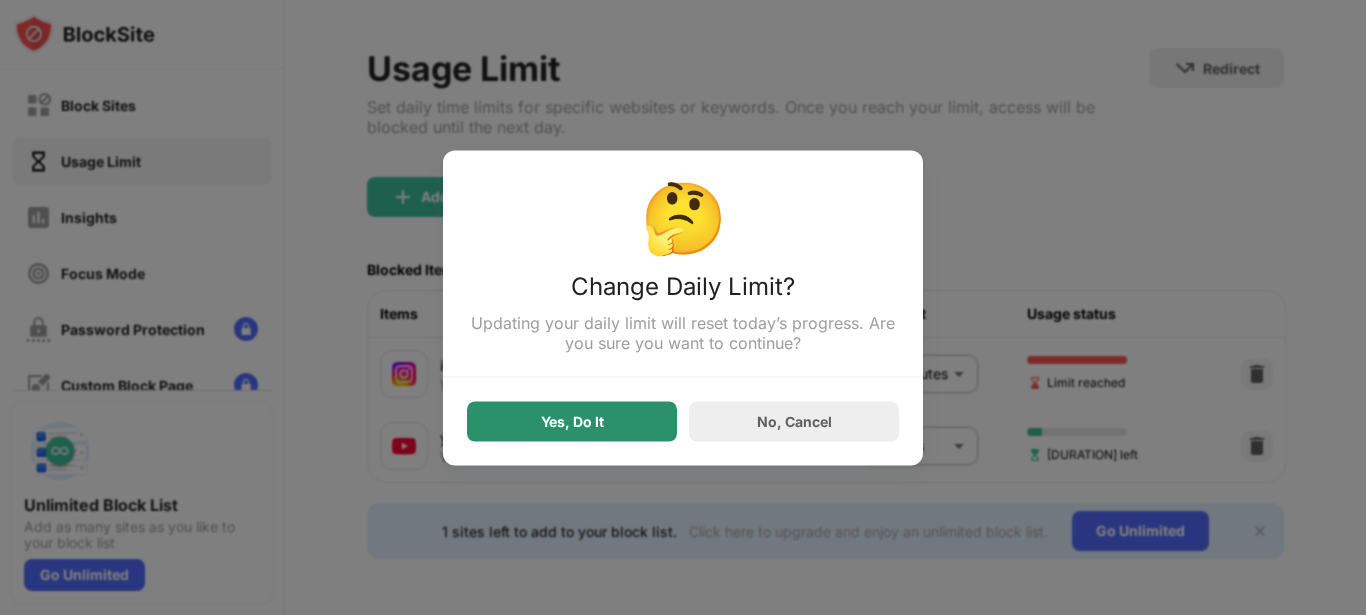 click on "Yes, Do It" at bounding box center (572, 421) 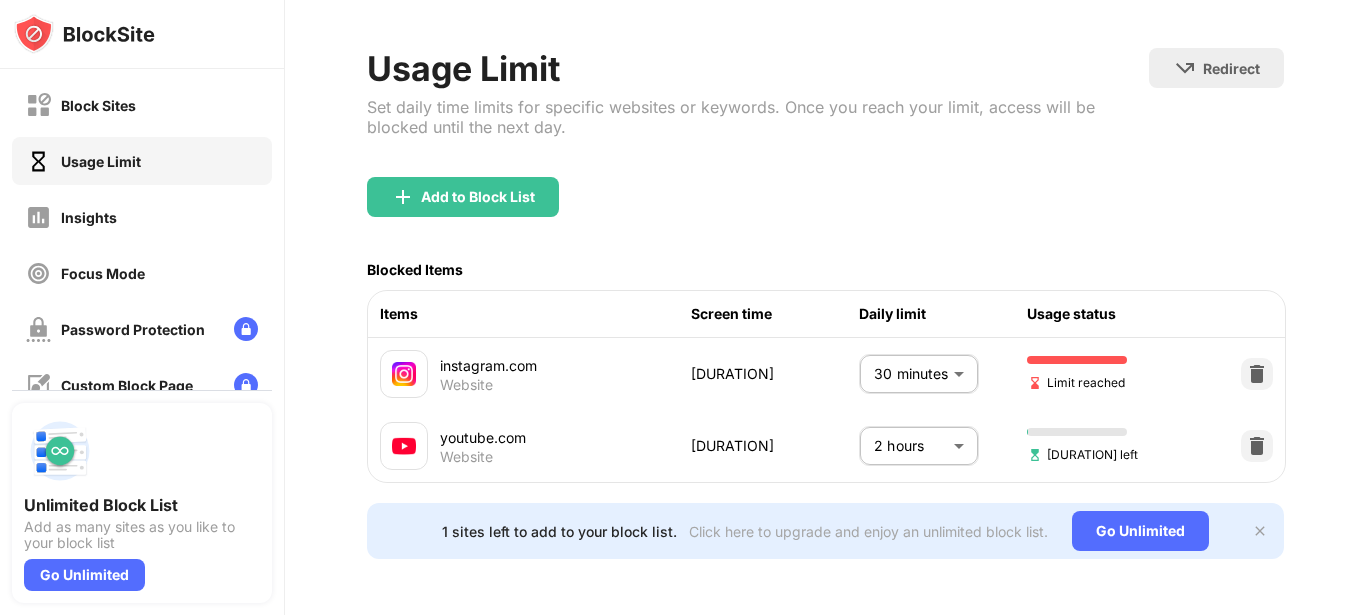 click on "Block Sites Usage Limit Insights Focus Mode Password Protection Custom Block Page Settings About Blocking Sync with other devices Disabled Unlimited Block List Add as many sites as you like to your block list Go Unlimited Login Usage Limit Set daily time limits for specific websites or keywords. Once you reach your limit, access will be blocked until the next day. Redirect Choose a site to be redirected to when blocking is active Add to Block List Blocked Items Items Screen time Daily limit Usage status instagram.com Website [DURATION] [DURATION] ** ​ Limit reached youtube.com Website [DURATION] [DURATION] *** ​ [DURATION] left 1 sites left to add to your block list. Click here to upgrade and enjoy an unlimited block list. Go Unlimited" at bounding box center [683, 307] 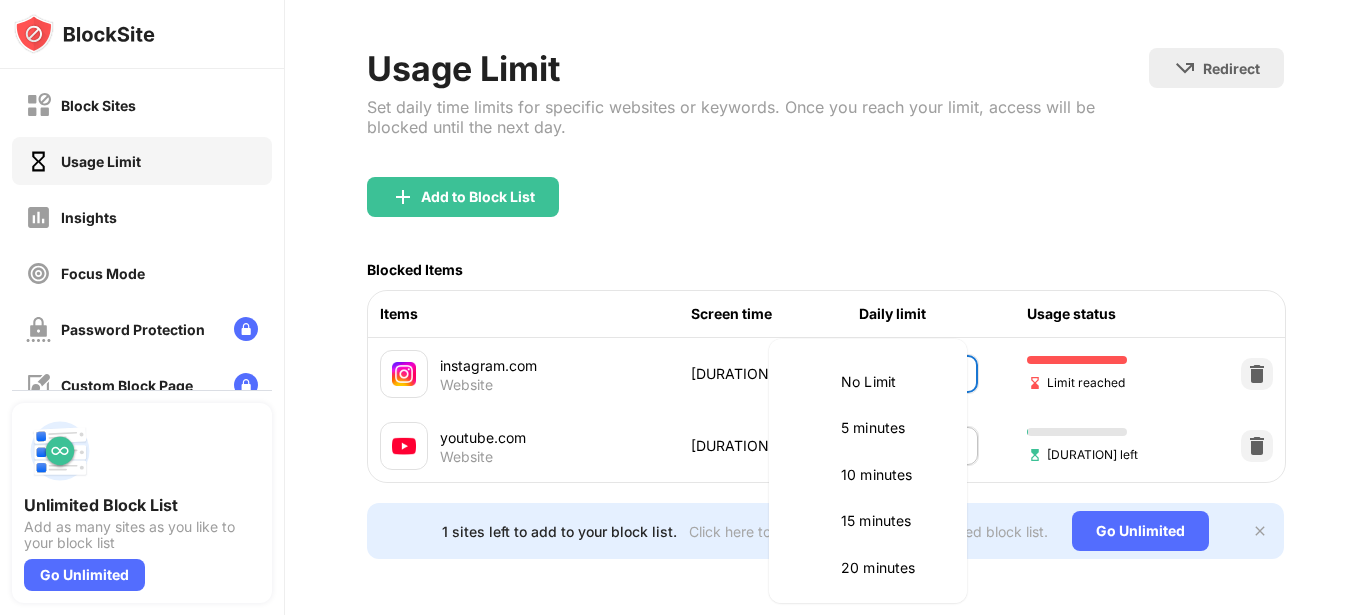 scroll, scrollTop: 190, scrollLeft: 0, axis: vertical 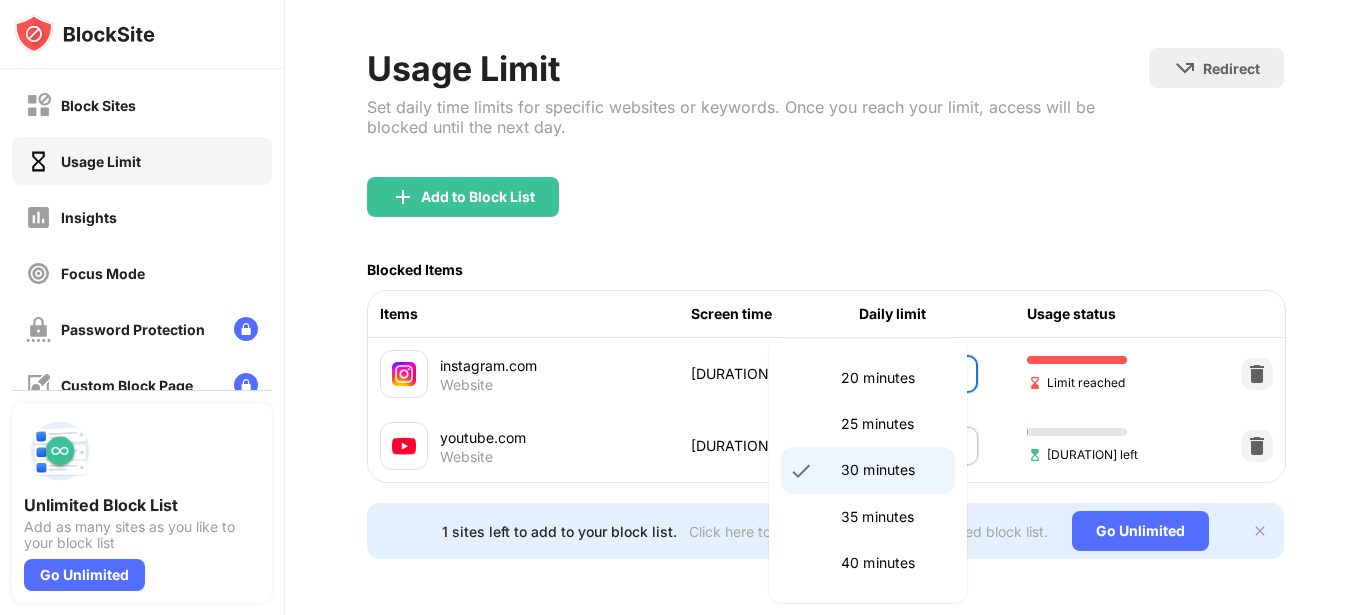 click on "25 minutes" at bounding box center (868, 424) 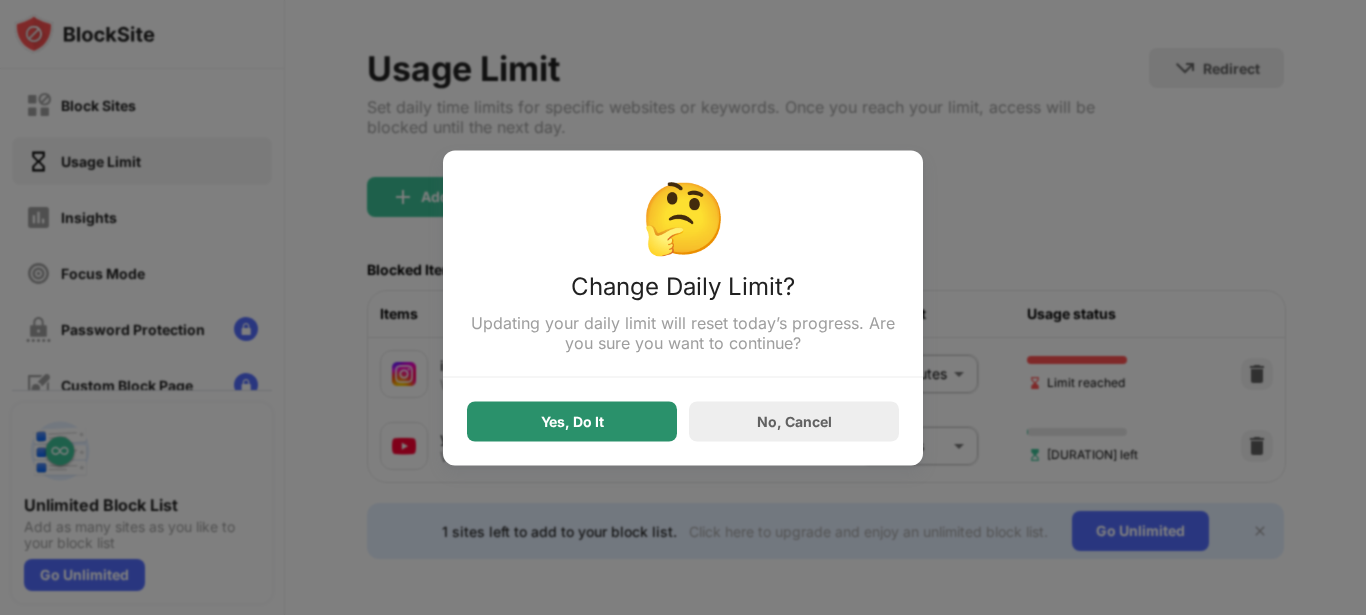 click on "Yes, Do It" at bounding box center [572, 421] 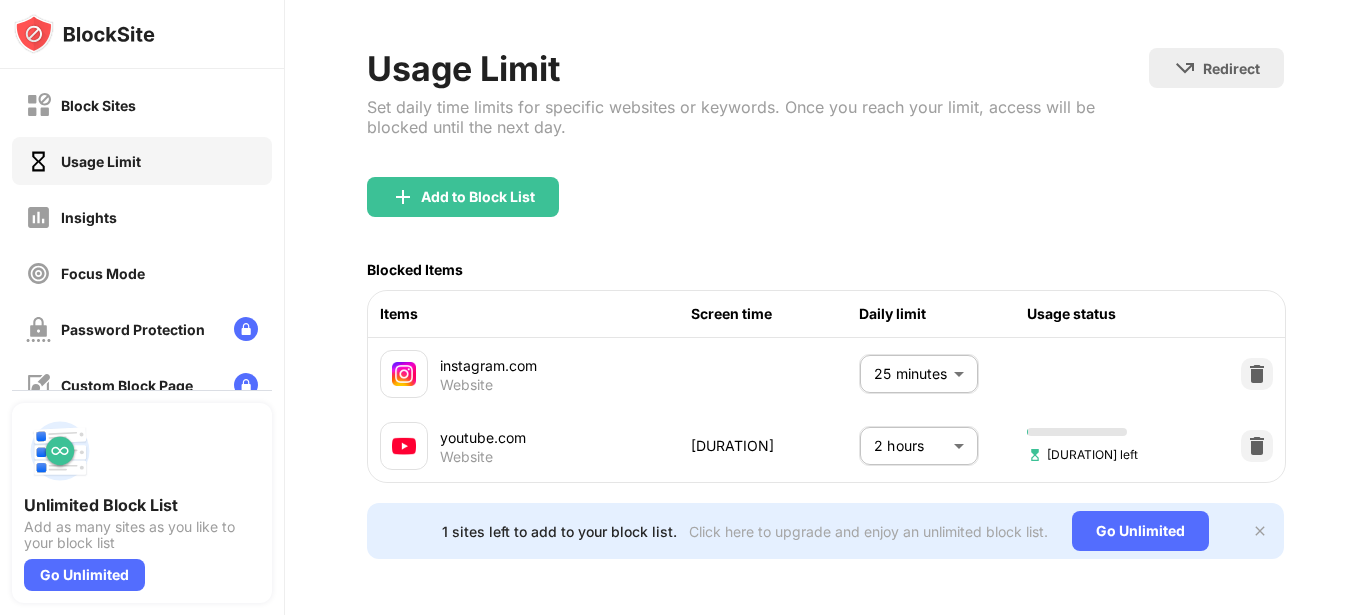 click on "[DURATION] ** ​" at bounding box center [943, 374] 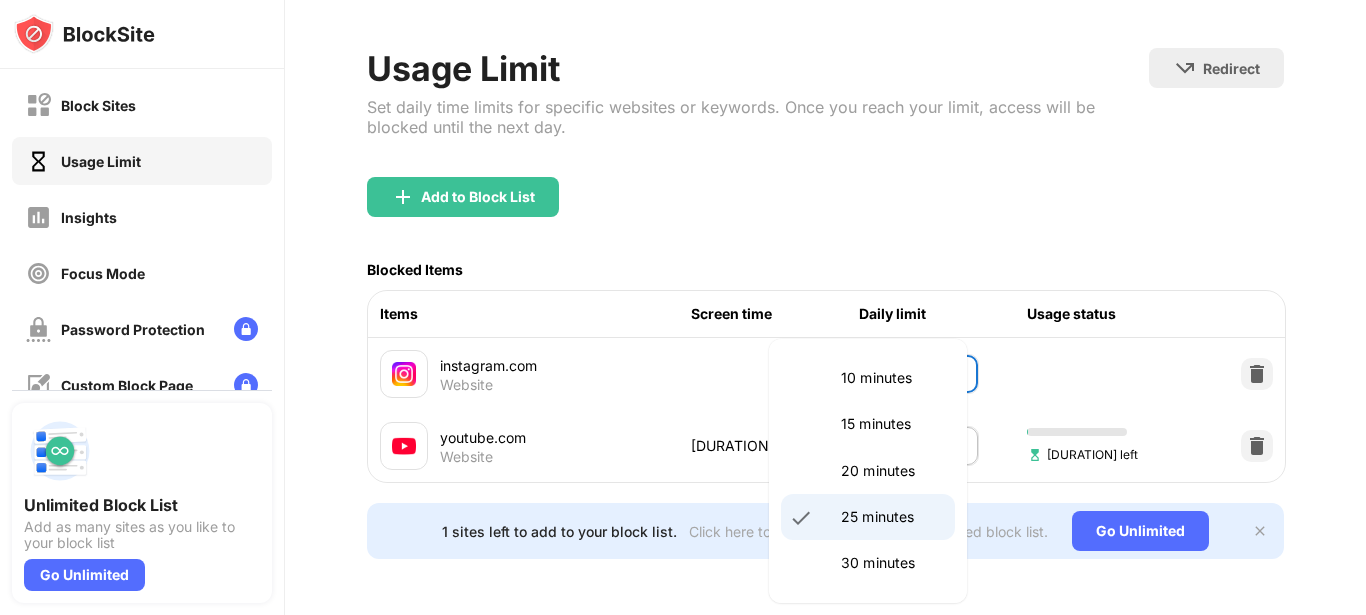 scroll, scrollTop: 154, scrollLeft: 0, axis: vertical 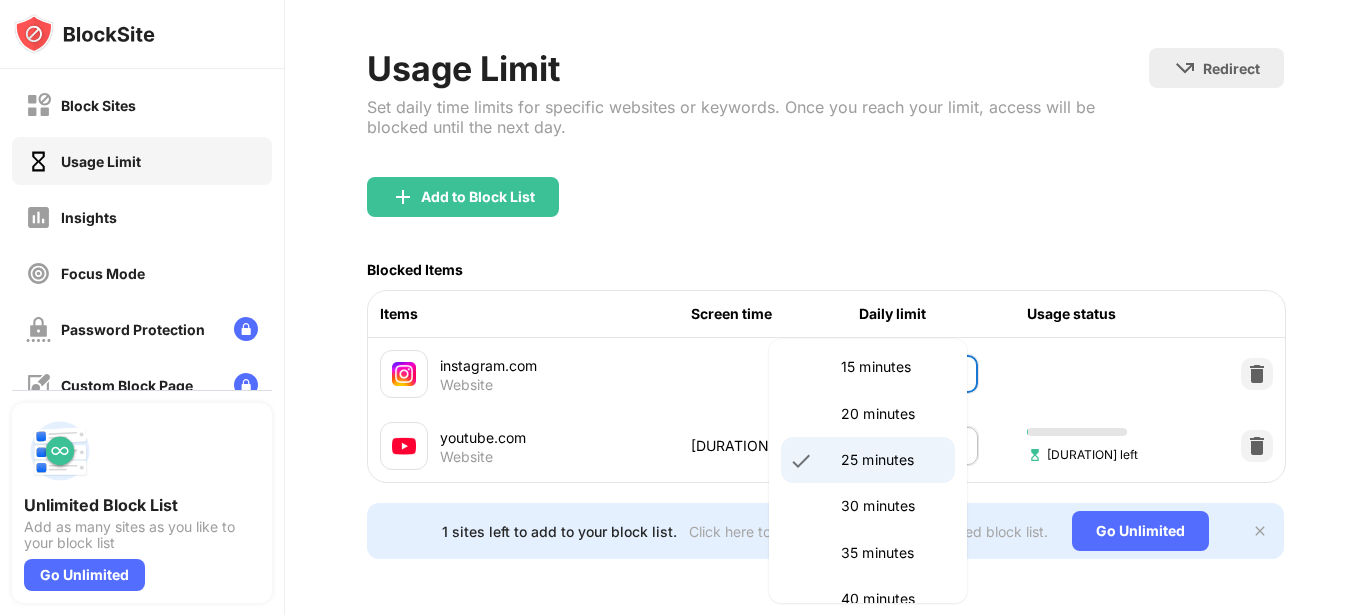 click on "40 minutes" at bounding box center [868, 599] 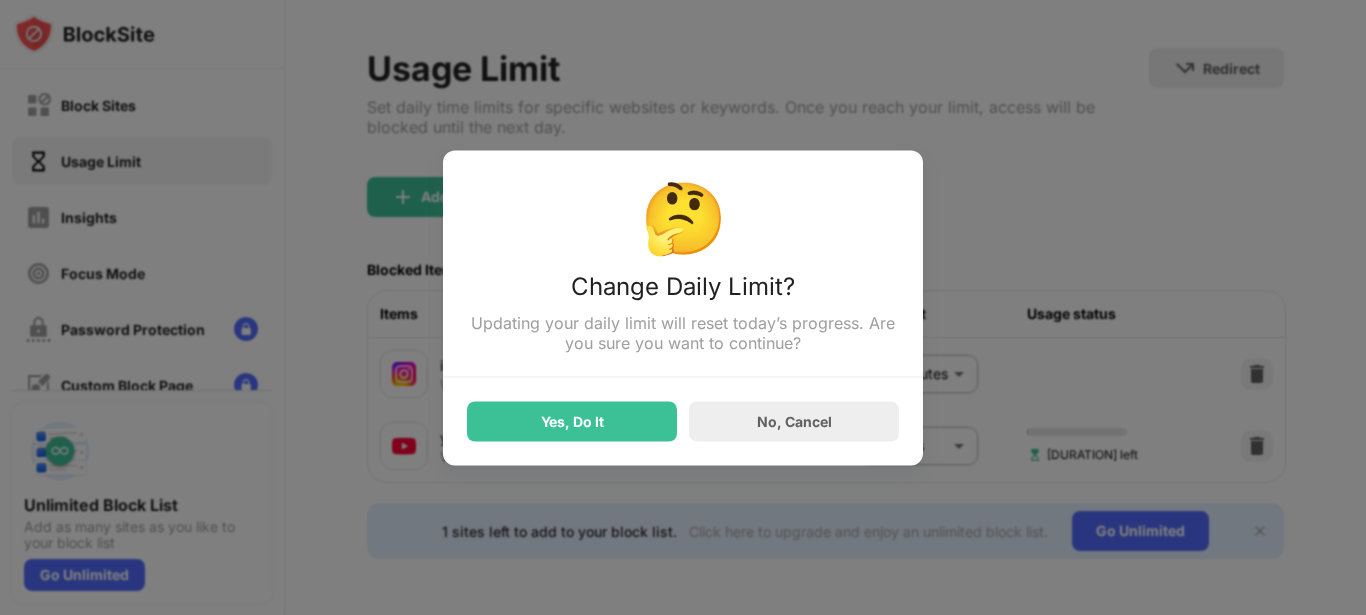 click on "Yes, Do It No, Cancel" at bounding box center (683, 409) 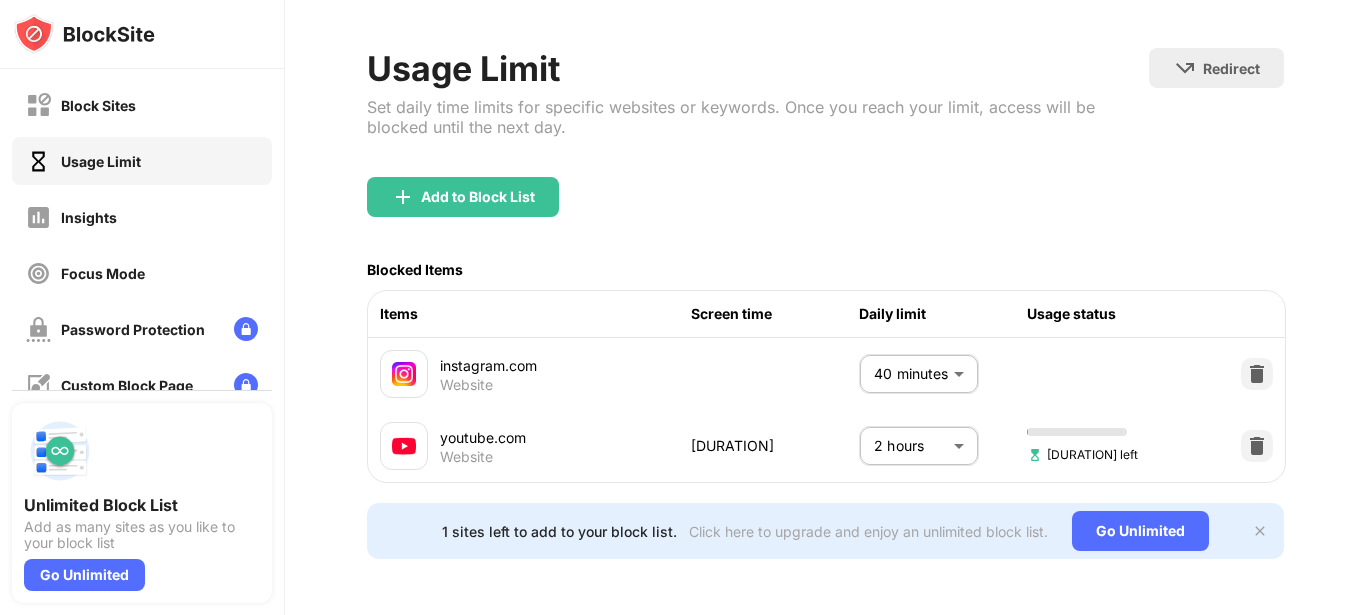 click on "Block Sites Usage Limit Insights Focus Mode Password Protection Custom Block Page Settings About Blocking Sync with other devices Disabled Unlimited Block List Add as many sites as you like to your block list Go Unlimited Login Usage Limit Set daily time limits for specific websites or keywords. Once you reach your limit, access will be blocked until the next day. Redirect Choose a site to be redirected to when blocking is active Add to Block List Blocked Items Items Screen time Daily limit Usage status instagram.com Website [DURATION] ** ​ youtube.com Website [DURATION] [DURATION] *** ​ [DURATION] left 1 sites left to add to your block list. Click here to upgrade and enjoy an unlimited block list. Go Unlimited" at bounding box center [683, 307] 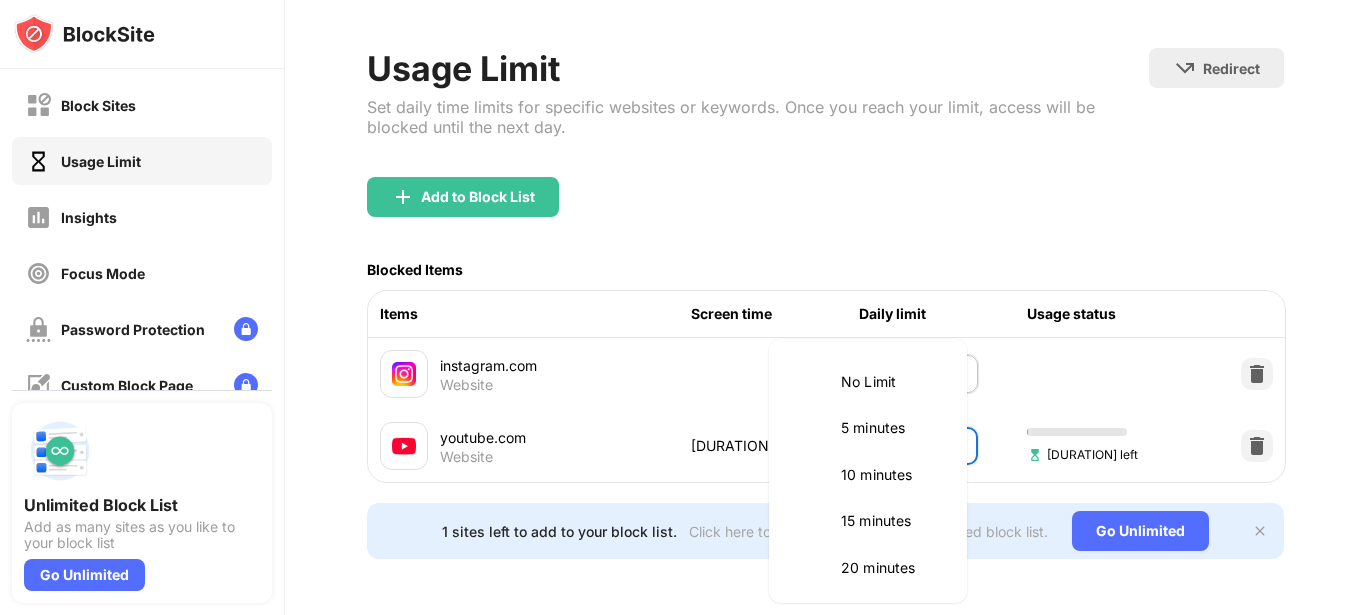 scroll, scrollTop: 561, scrollLeft: 0, axis: vertical 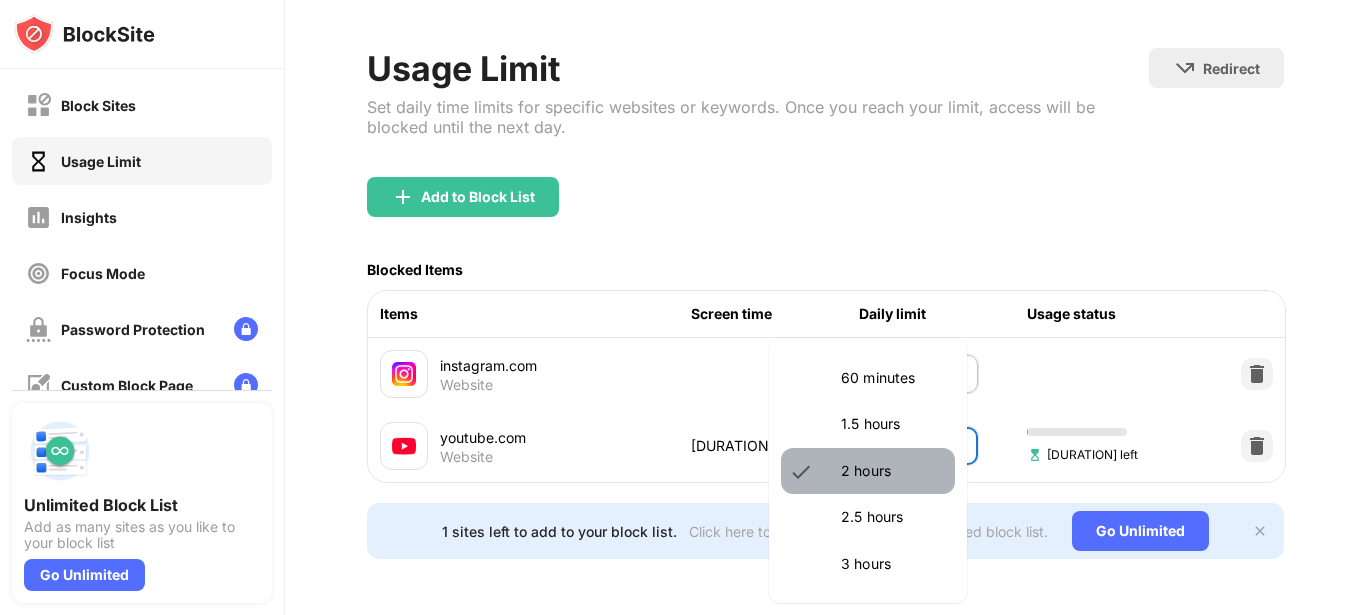 click on "2 hours" at bounding box center [892, 471] 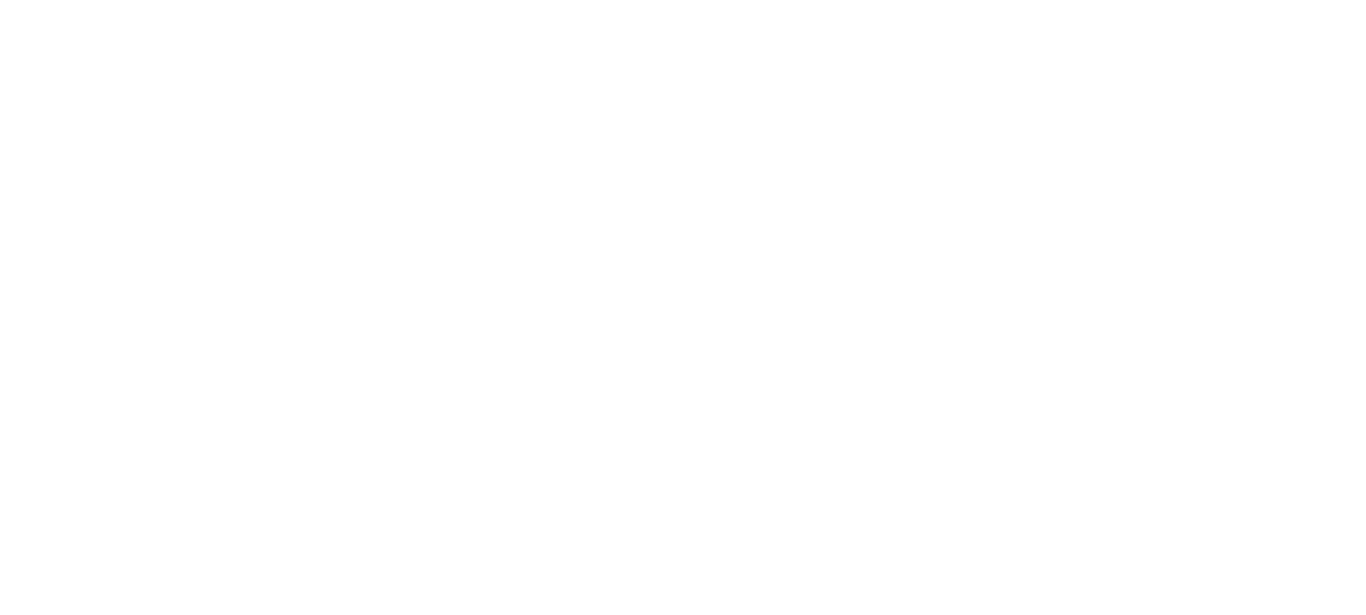 scroll, scrollTop: 0, scrollLeft: 0, axis: both 